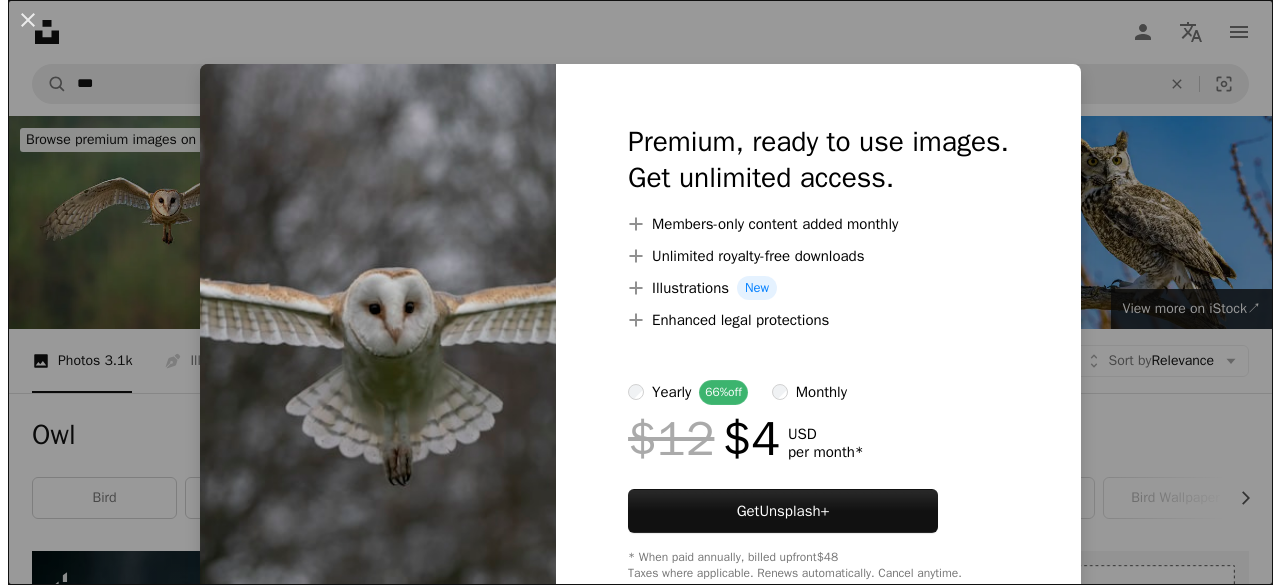 scroll, scrollTop: 1000, scrollLeft: 0, axis: vertical 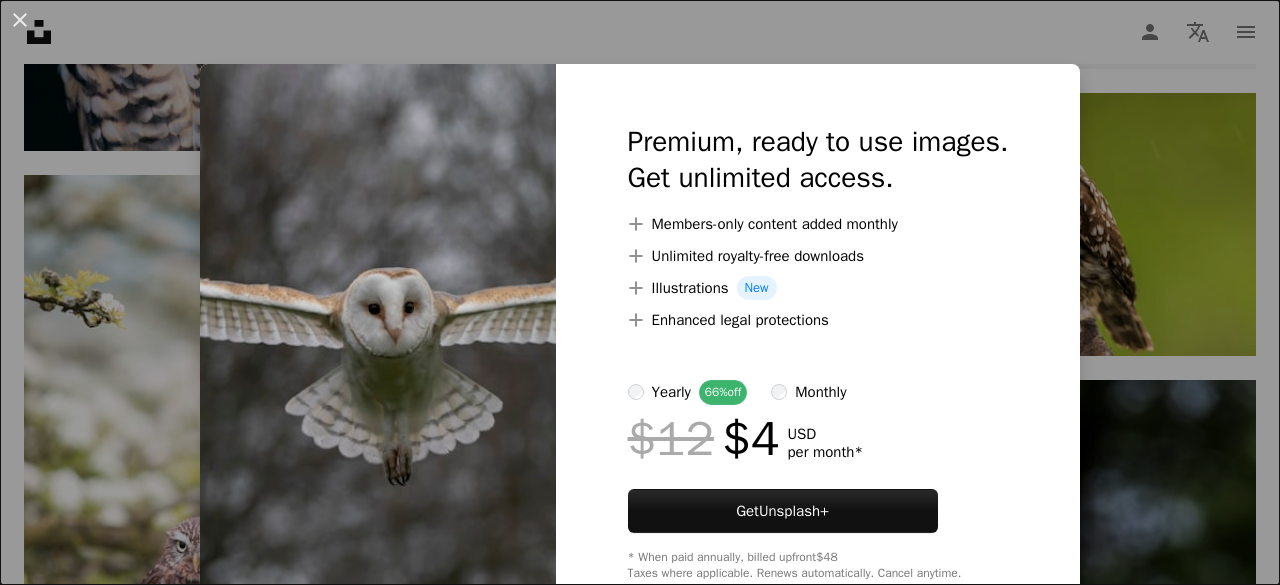 click on "An X shape Premium, ready to use images. Get unlimited access. A plus sign Members-only content added monthly A plus sign Unlimited royalty-free downloads A plus sign Illustrations  New A plus sign Enhanced legal protections yearly 66%  off monthly $12   $4 USD per month * Get  Unsplash+ * When paid annually, billed upfront  $48 Taxes where applicable. Renews automatically. Cancel anytime." at bounding box center [640, 292] 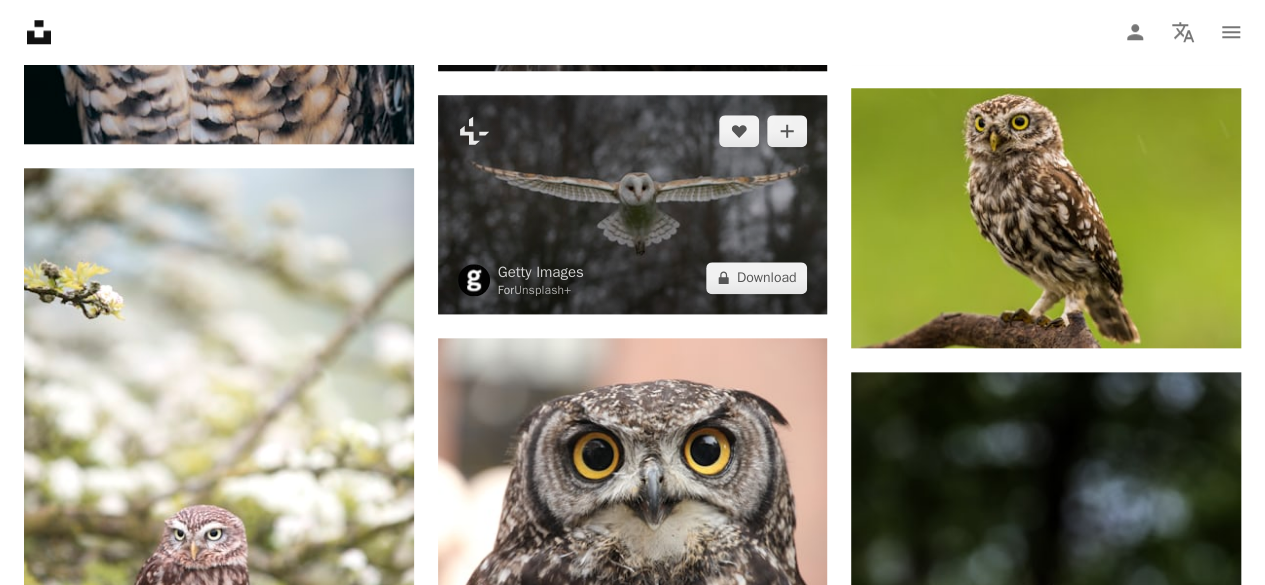 click at bounding box center (633, 204) 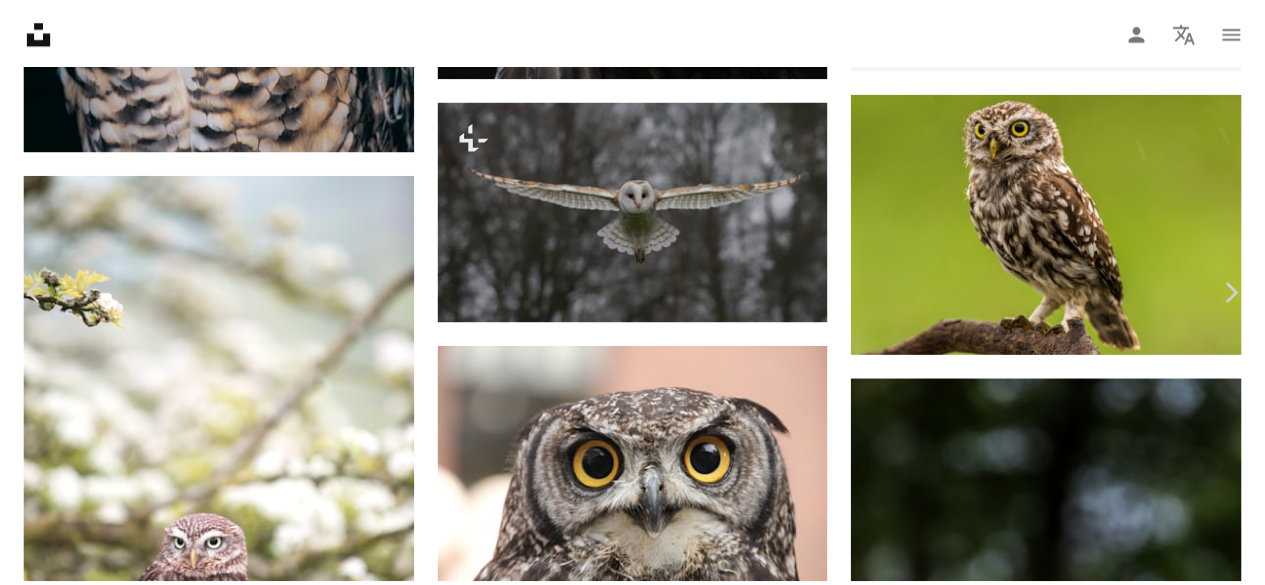 scroll, scrollTop: 0, scrollLeft: 0, axis: both 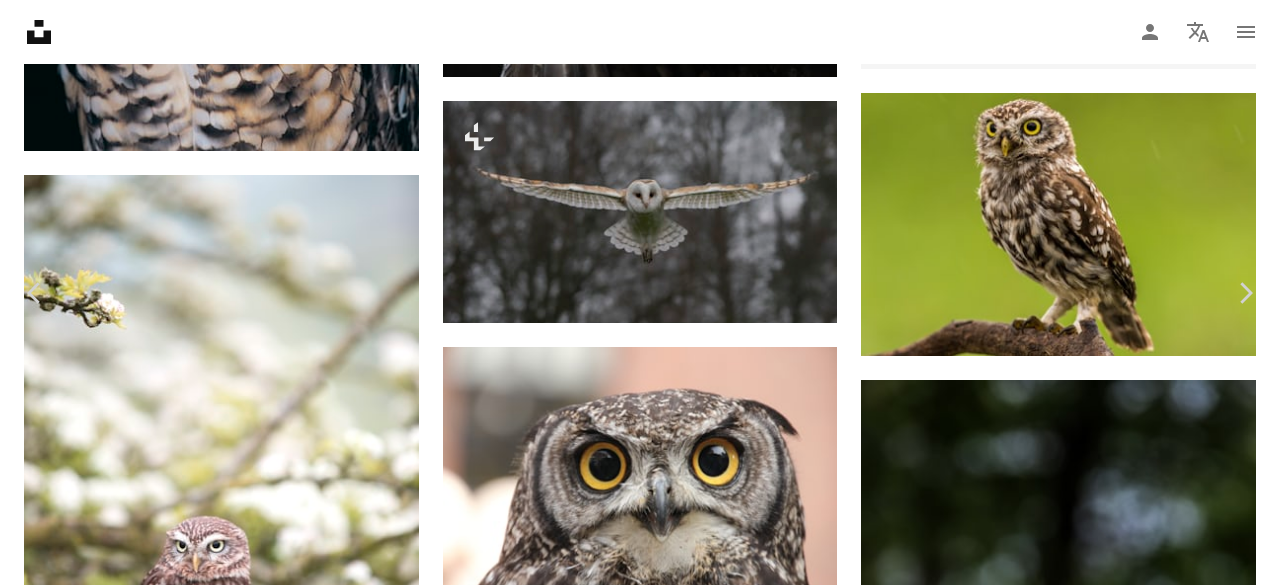 click on "A lock Download" at bounding box center (1119, 4191) 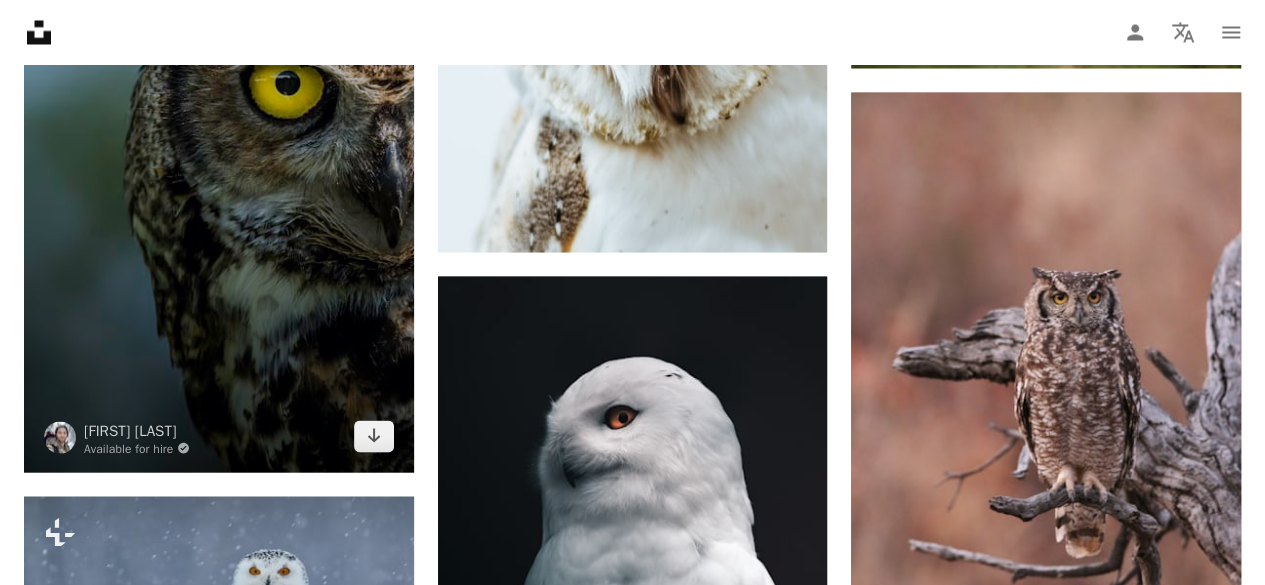 scroll, scrollTop: 1900, scrollLeft: 0, axis: vertical 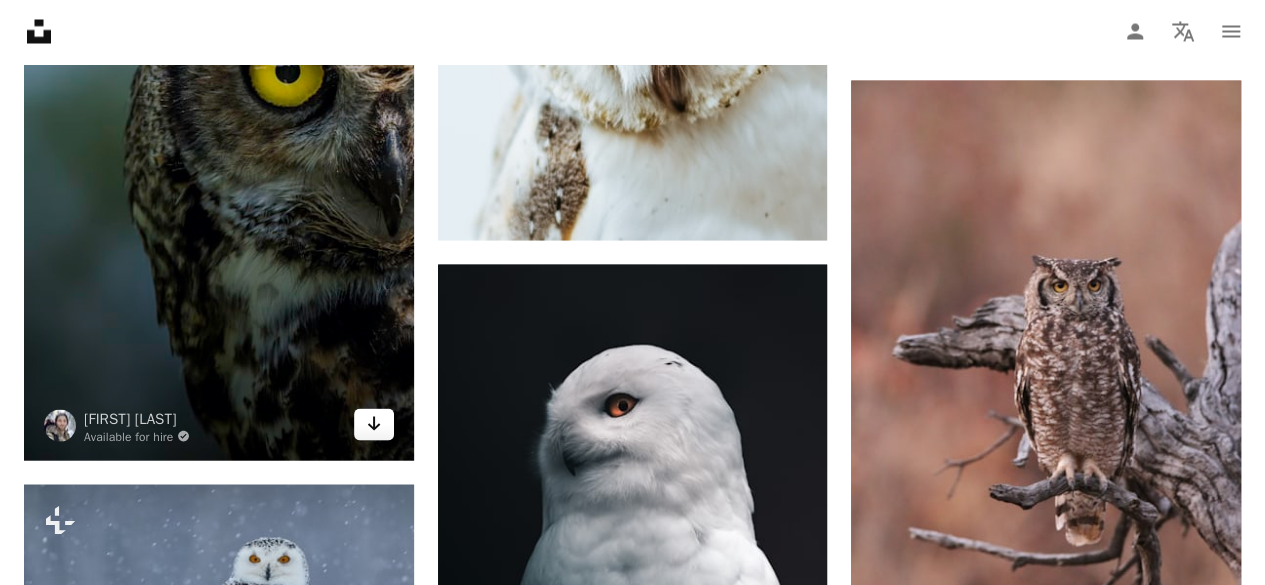 click on "Arrow pointing down" 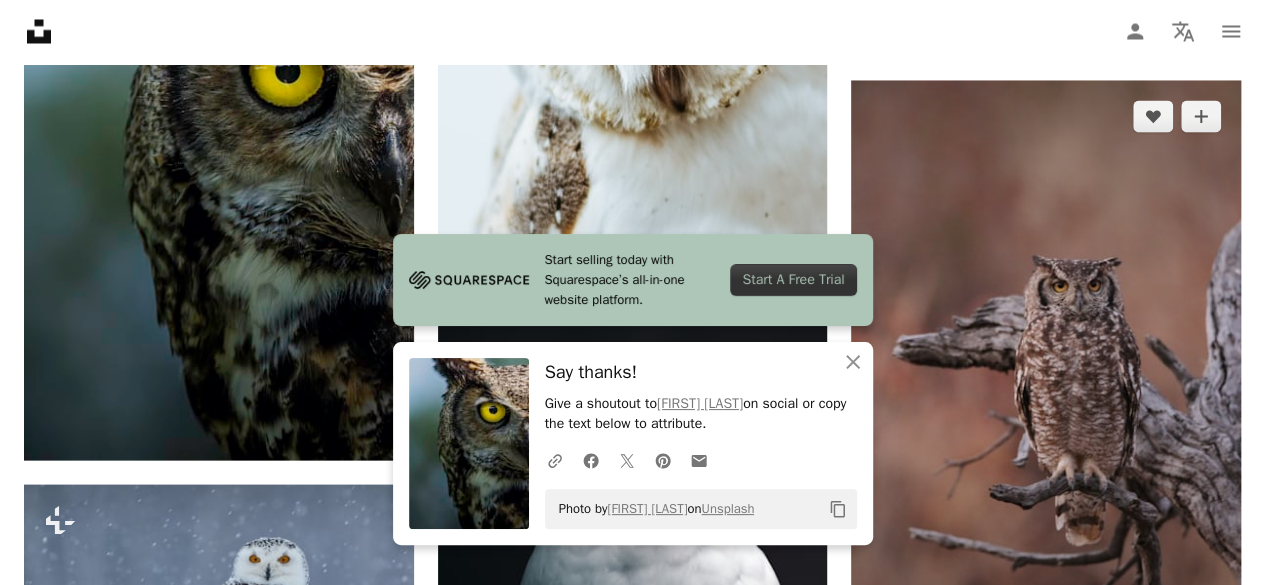 click at bounding box center [1046, 373] 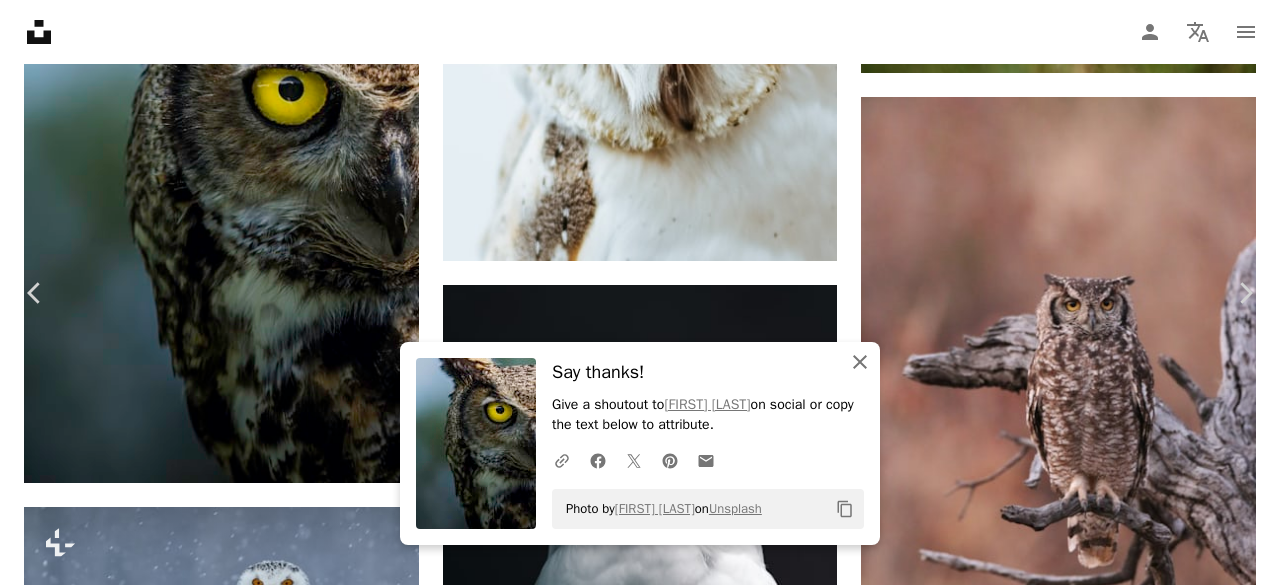 click on "An X shape" 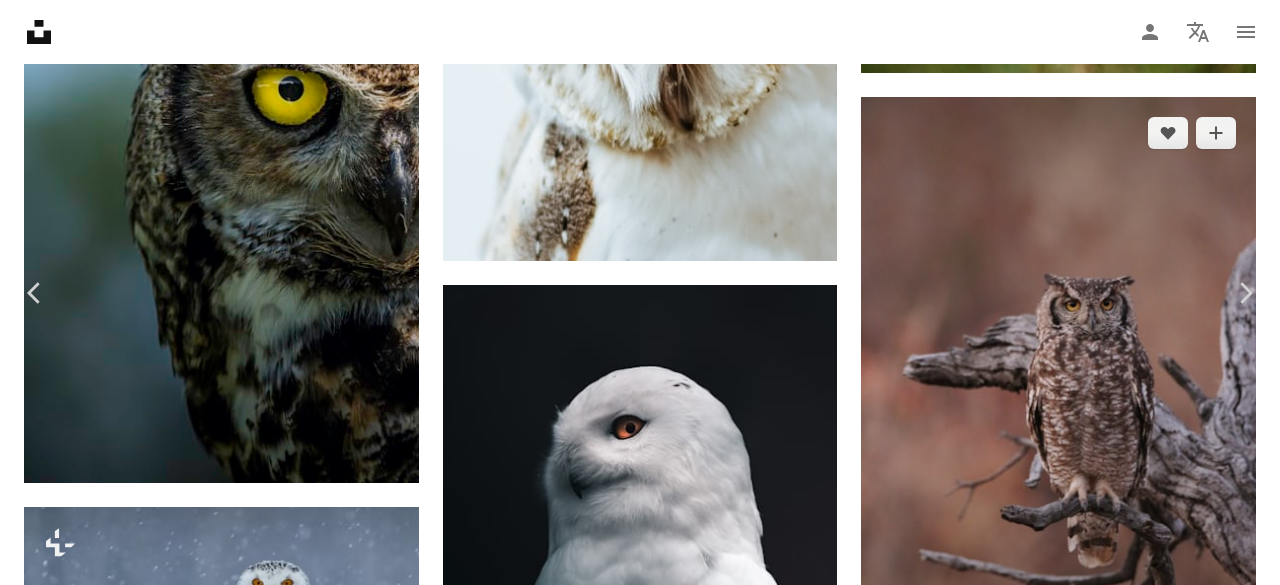 click on "An X shape Chevron left Chevron right Matthew Wyche matthew_wyche A heart A plus sign Download free Chevron down Zoom in Views 1,906,397 Downloads 22,334 Featured in Animals , Wallpapers A forward-right arrow Share Info icon Info More Actions Owls paradice Calendar outlined Published on September 13, 2018 Camera Canon, EOS 70D Safety Free to use under the Unsplash License animal wildlife africa owl wallpapers backgrounds owl wallpaper bird grey beak Free images Browse premium related images on iStock | Save 20% with code UNSPLASH20 View more on iStock ↗ Related images A heart A plus sign mana5280 Arrow pointing down A heart A plus sign Dustin Bowdige Available for hire A checkmark inside of a circle Arrow pointing down A heart A plus sign 2H Media Available for hire A checkmark inside of a circle Arrow pointing down A heart A plus sign Elisa Stone Arrow pointing down A heart A plus sign Elisa Stone Arrow pointing down Plus sign for Unsplash+ A heart A plus sign Getty Images For Unsplash+ A lock For" at bounding box center (640, 3536) 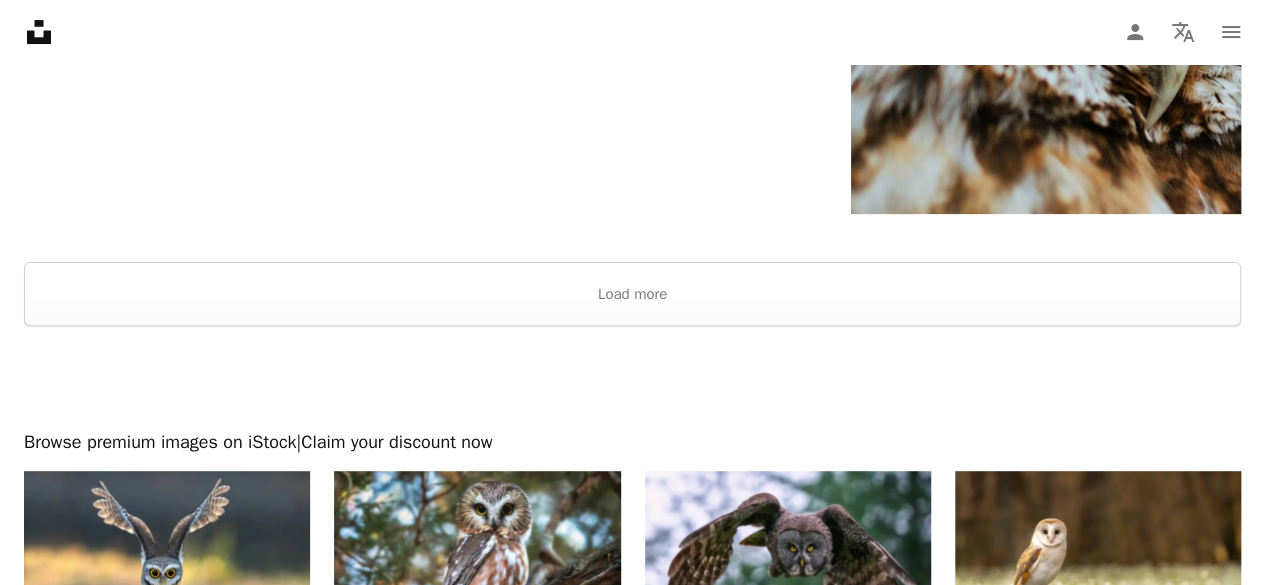 scroll, scrollTop: 4000, scrollLeft: 0, axis: vertical 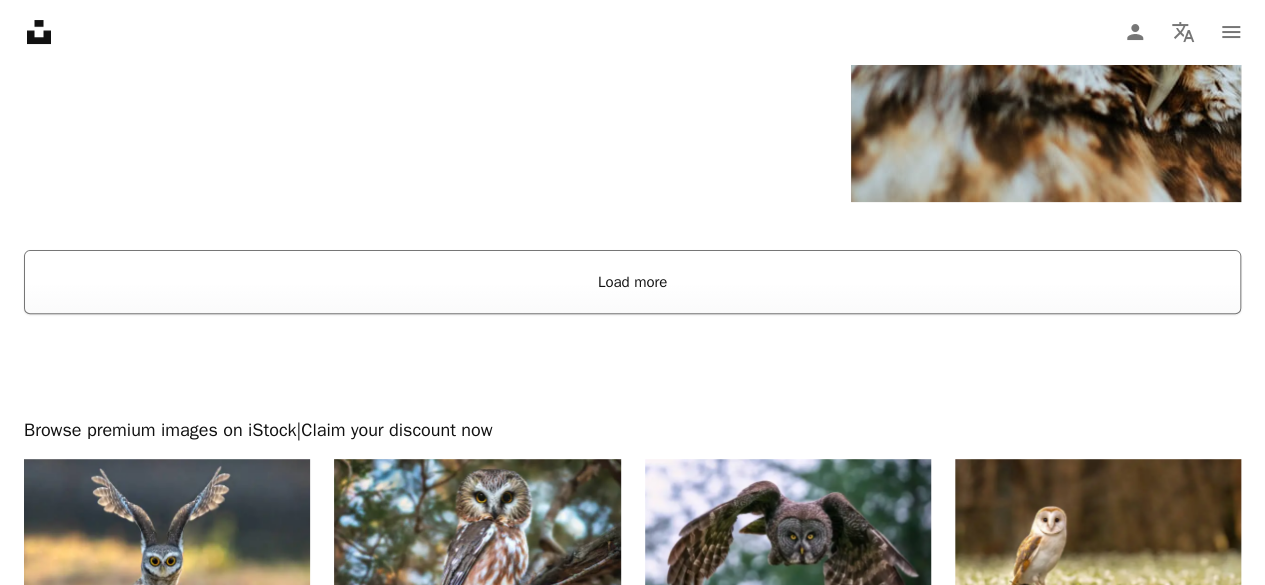 click on "Load more" at bounding box center [632, 282] 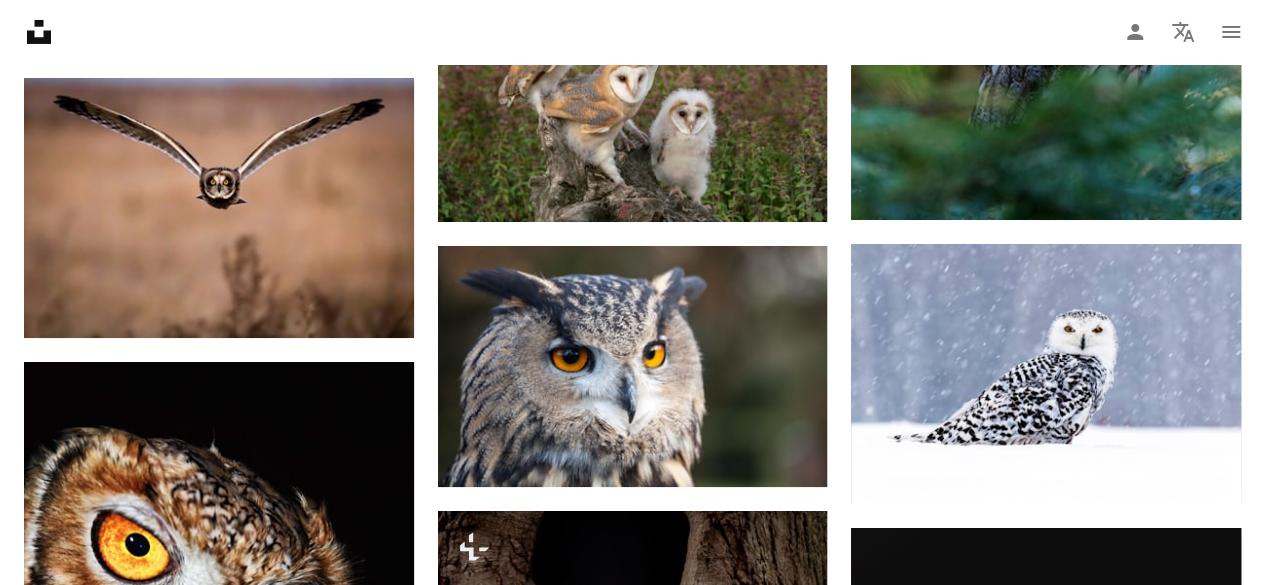 scroll, scrollTop: 7550, scrollLeft: 0, axis: vertical 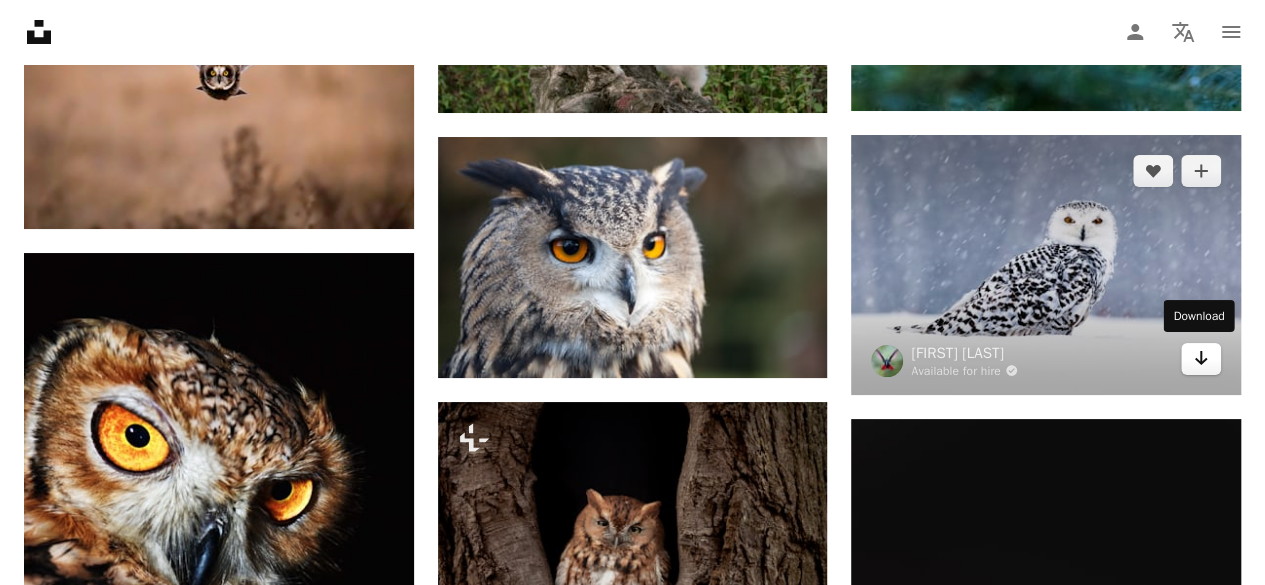 click on "Arrow pointing down" 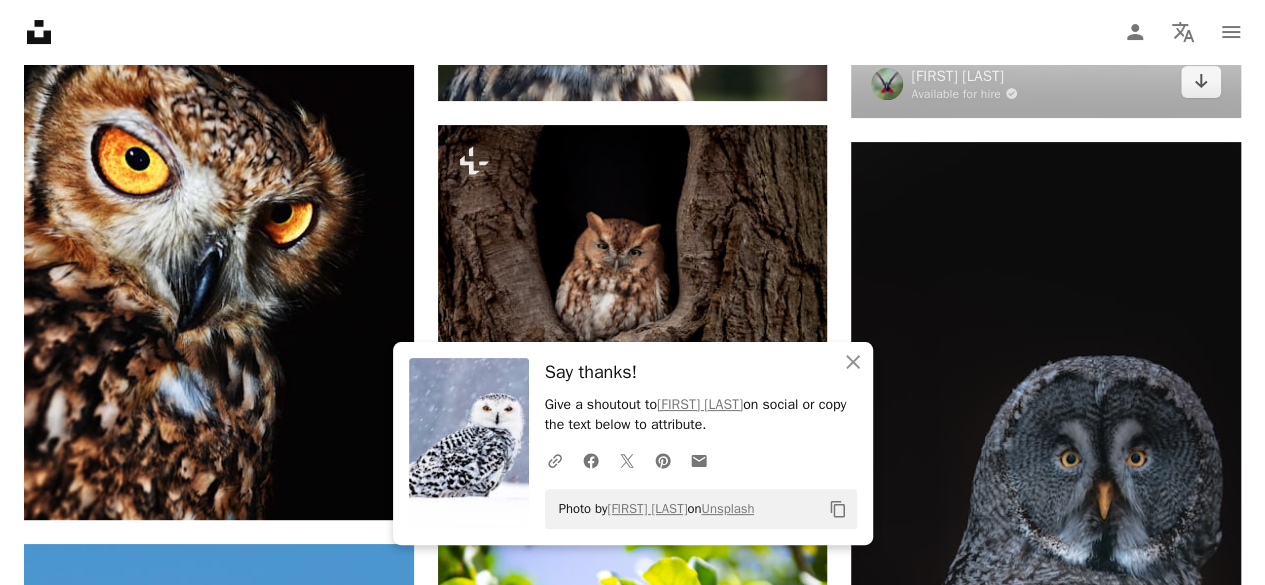scroll, scrollTop: 7850, scrollLeft: 0, axis: vertical 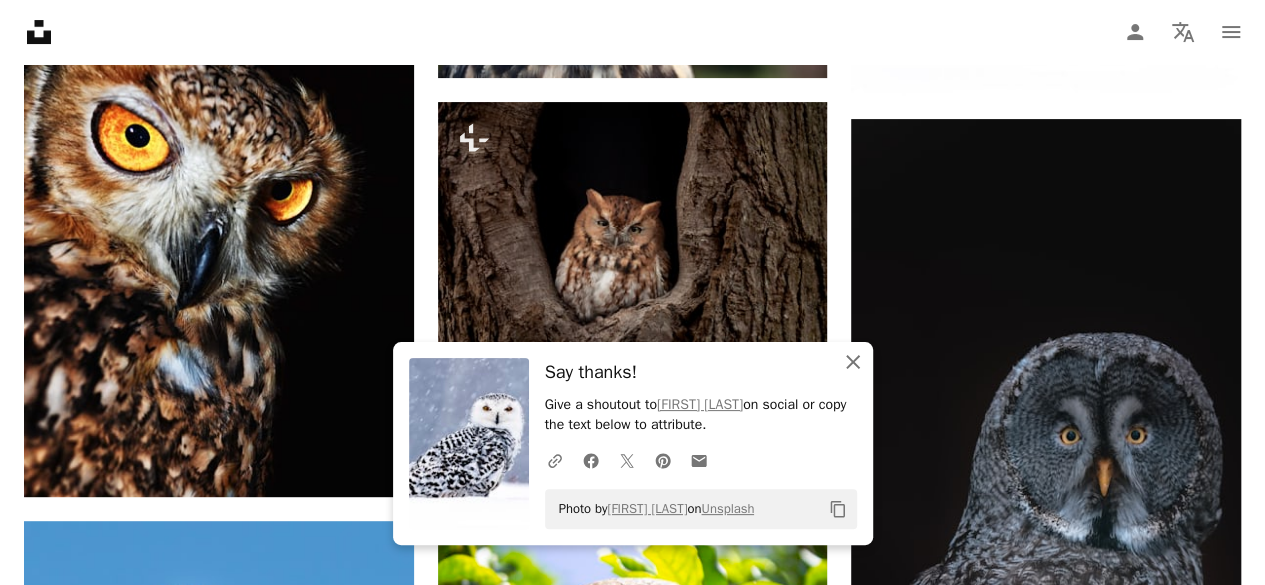 click on "An X shape" 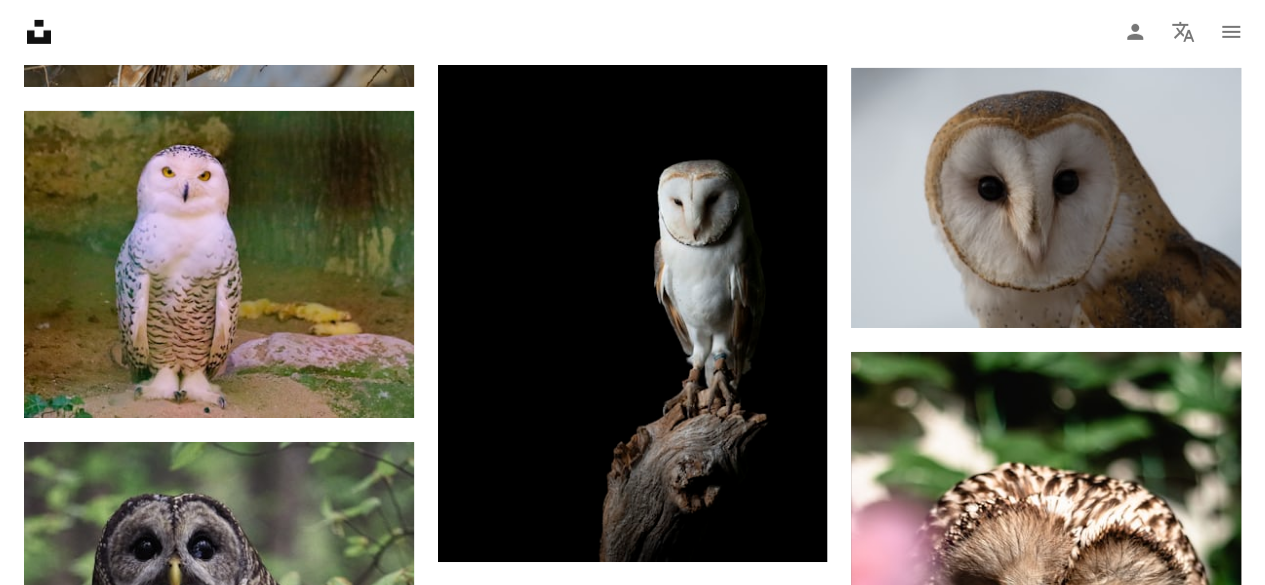 scroll, scrollTop: 18450, scrollLeft: 0, axis: vertical 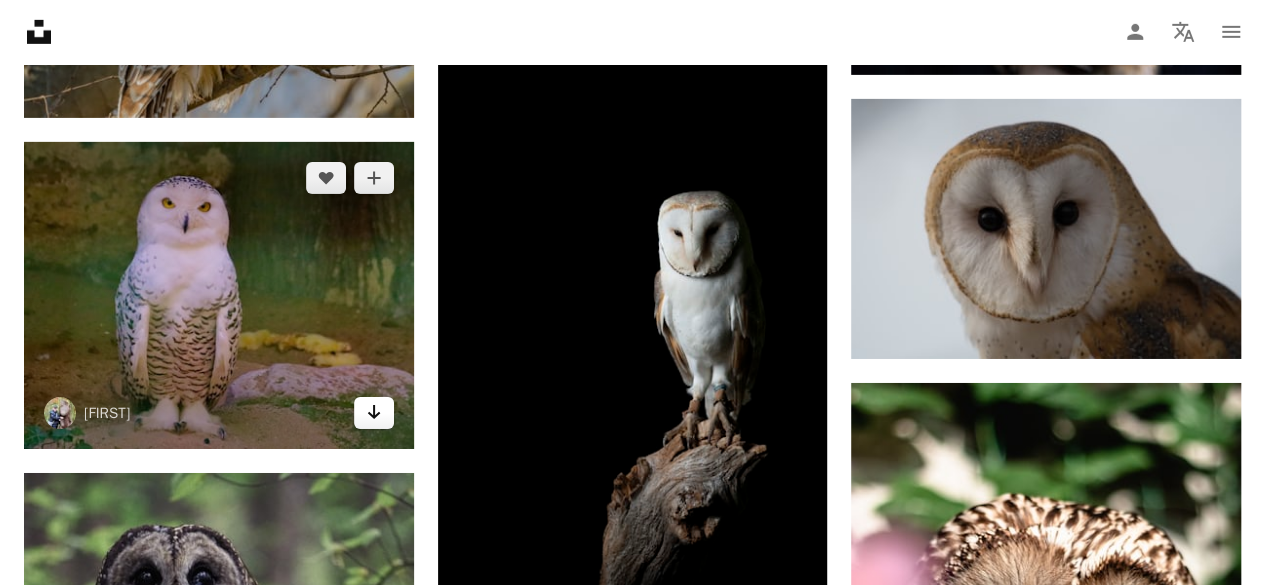click 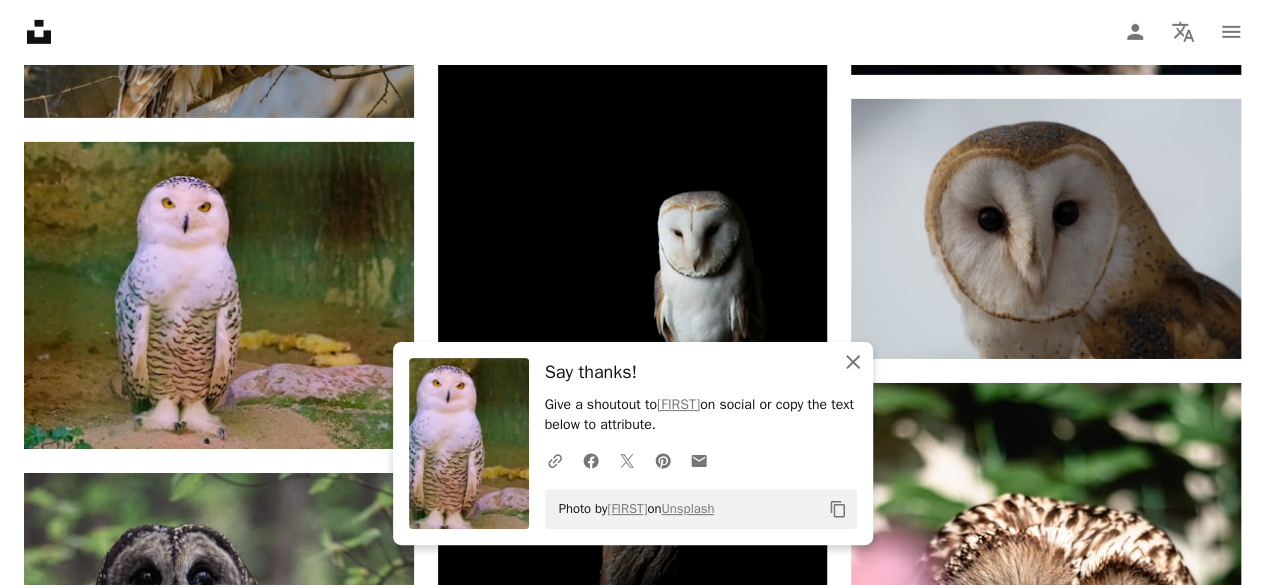 click on "An X shape" 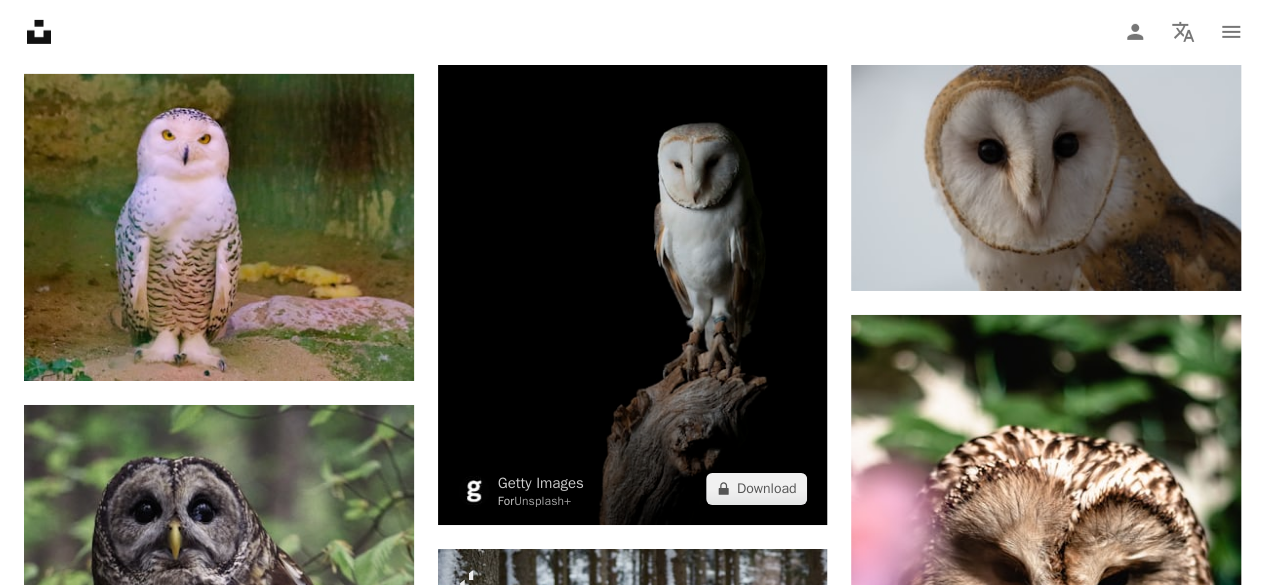 scroll, scrollTop: 18550, scrollLeft: 0, axis: vertical 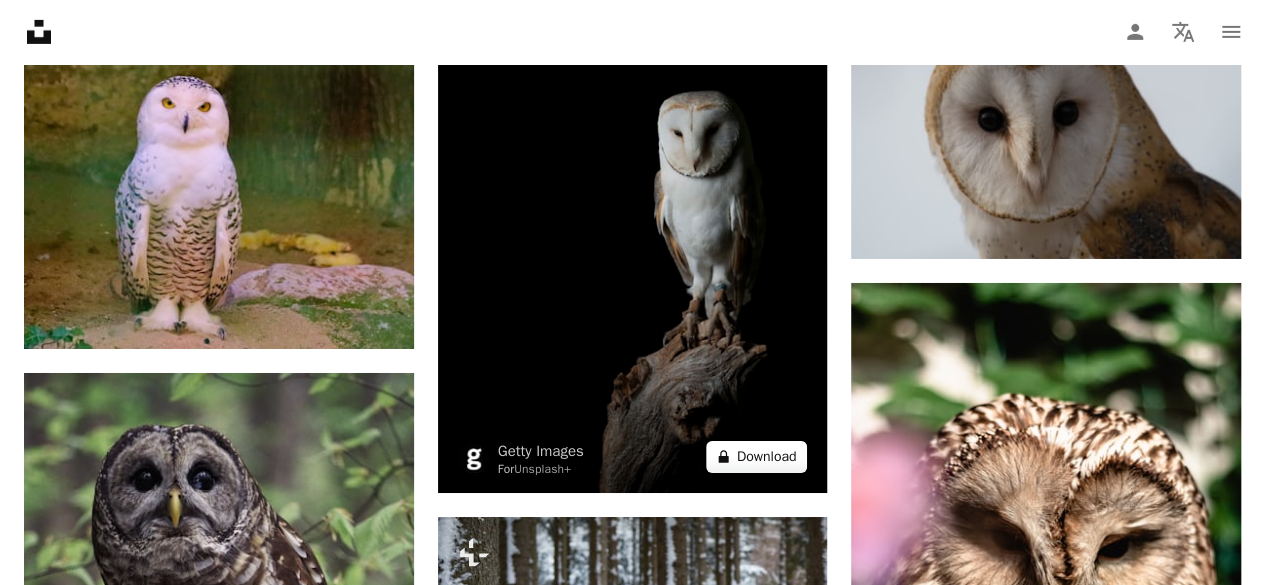 click on "A lock Download" at bounding box center [757, 457] 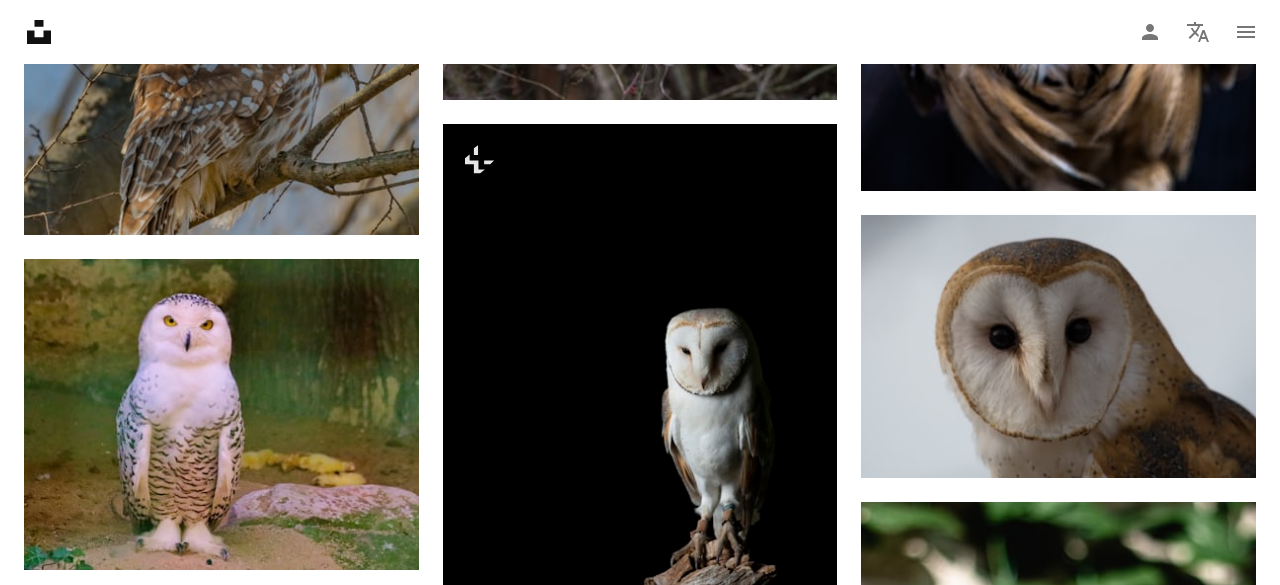 click on "An X shape Premium, ready to use images. Get unlimited access. A plus sign Members-only content added monthly A plus sign Unlimited royalty-free downloads A plus sign Illustrations  New A plus sign Enhanced legal protections yearly 66%  off monthly $12   $4 USD per month * Get  Unsplash+ * When paid annually, billed upfront  $48 Taxes where applicable. Renews automatically. Cancel anytime." at bounding box center (640, 5607) 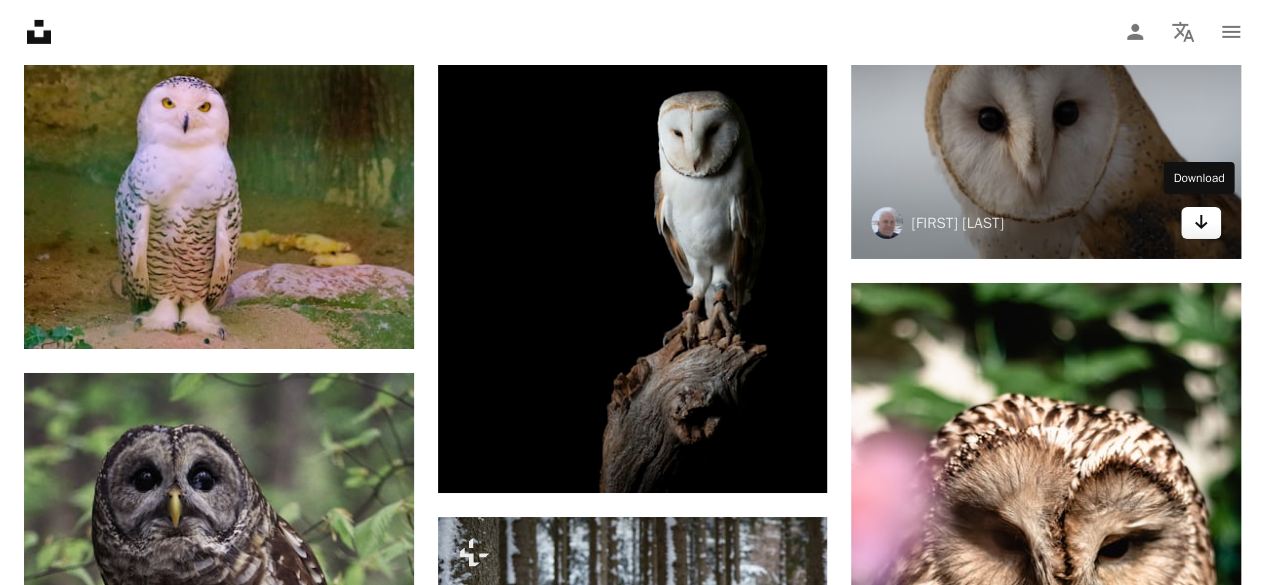 click 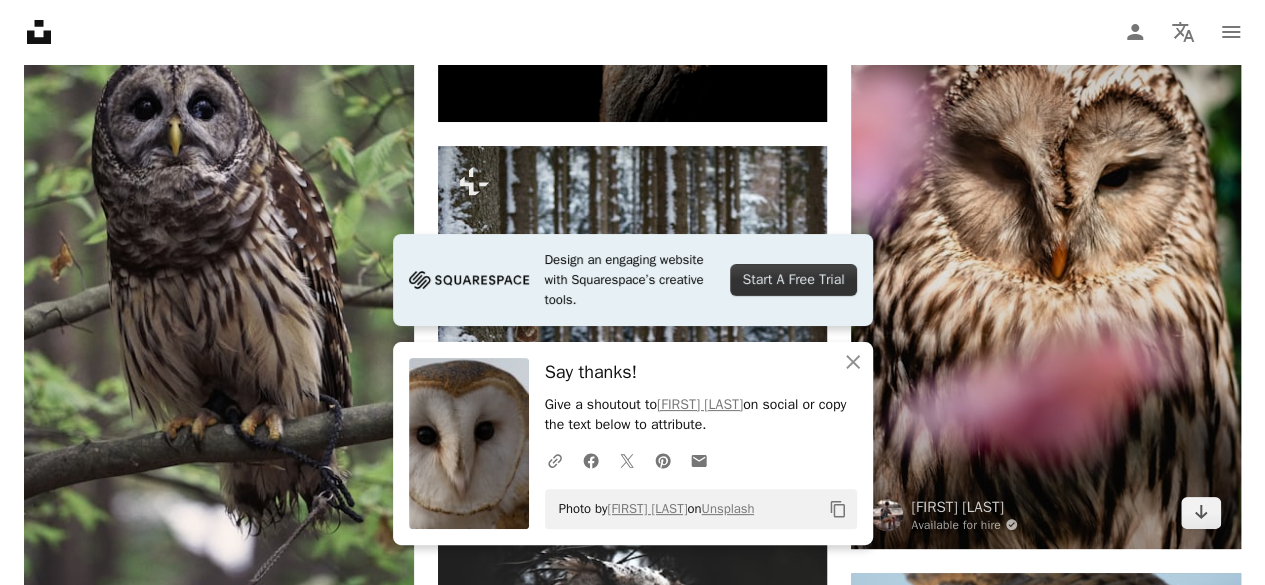 scroll, scrollTop: 18950, scrollLeft: 0, axis: vertical 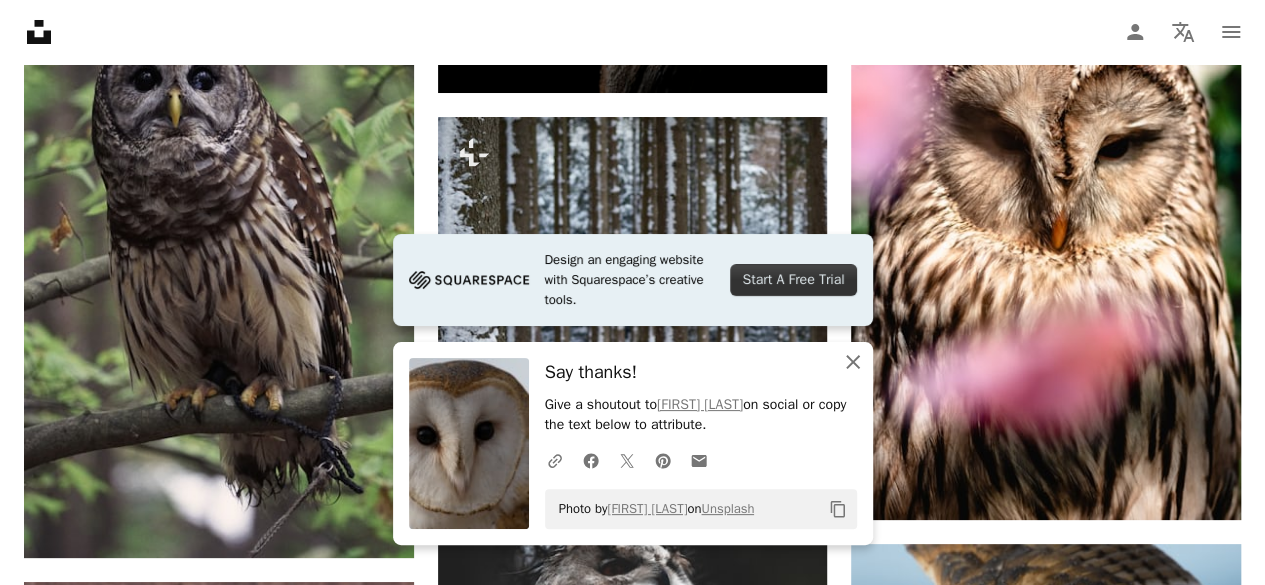 click on "An X shape" 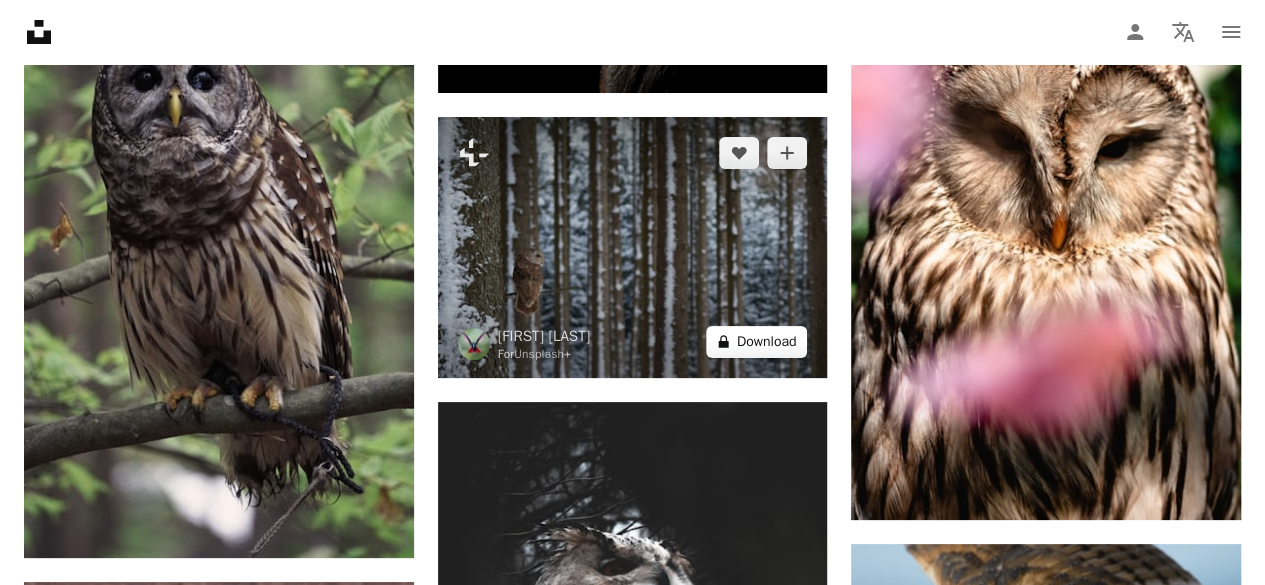 click on "A lock Download" at bounding box center (757, 342) 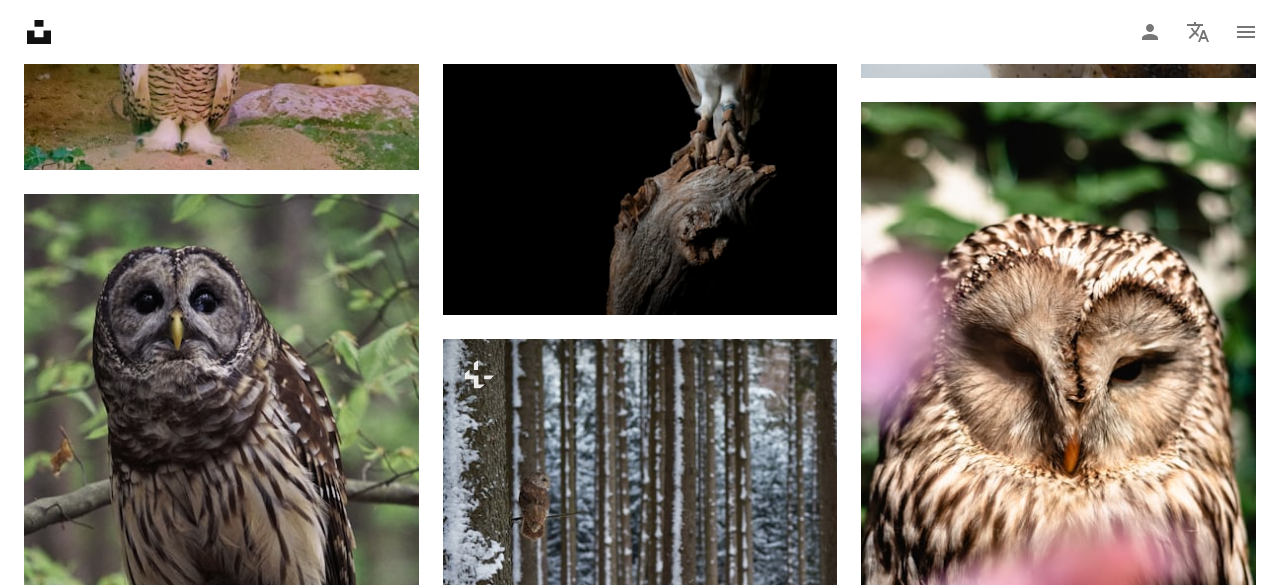 click on "An X shape Premium, ready to use images. Get unlimited access. A plus sign Members-only content added monthly A plus sign Unlimited royalty-free downloads A plus sign Illustrations  New A plus sign Enhanced legal protections yearly 66%  off monthly $12   $4 USD per month * Get  Unsplash+ * When paid annually, billed upfront  $48 Taxes where applicable. Renews automatically. Cancel anytime." at bounding box center (640, 5207) 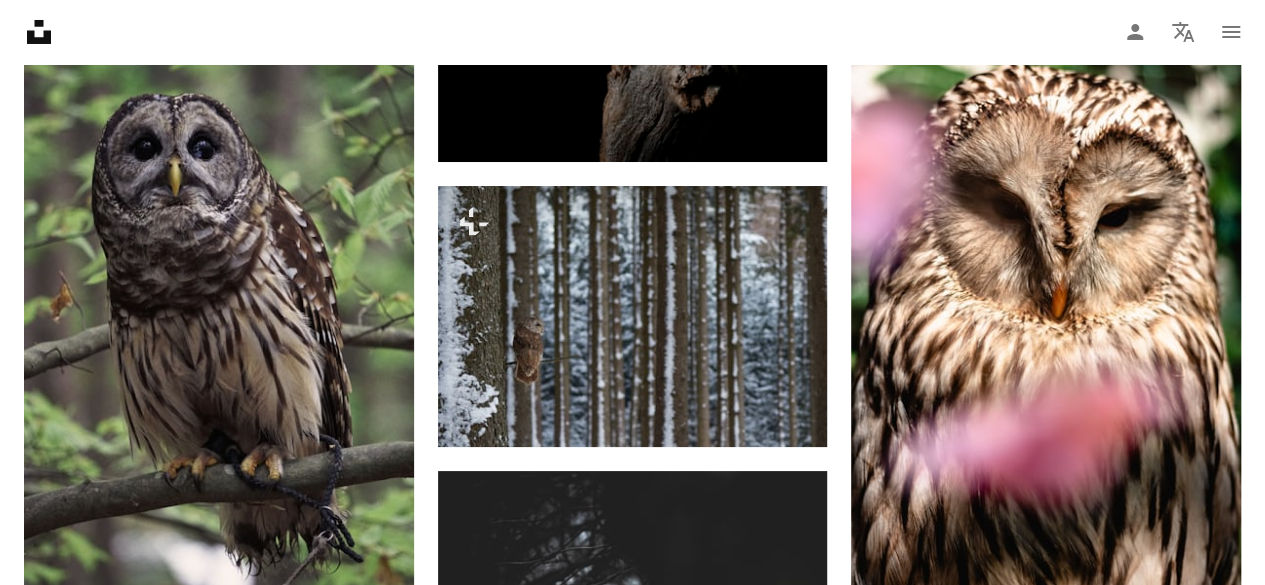 scroll, scrollTop: 18850, scrollLeft: 0, axis: vertical 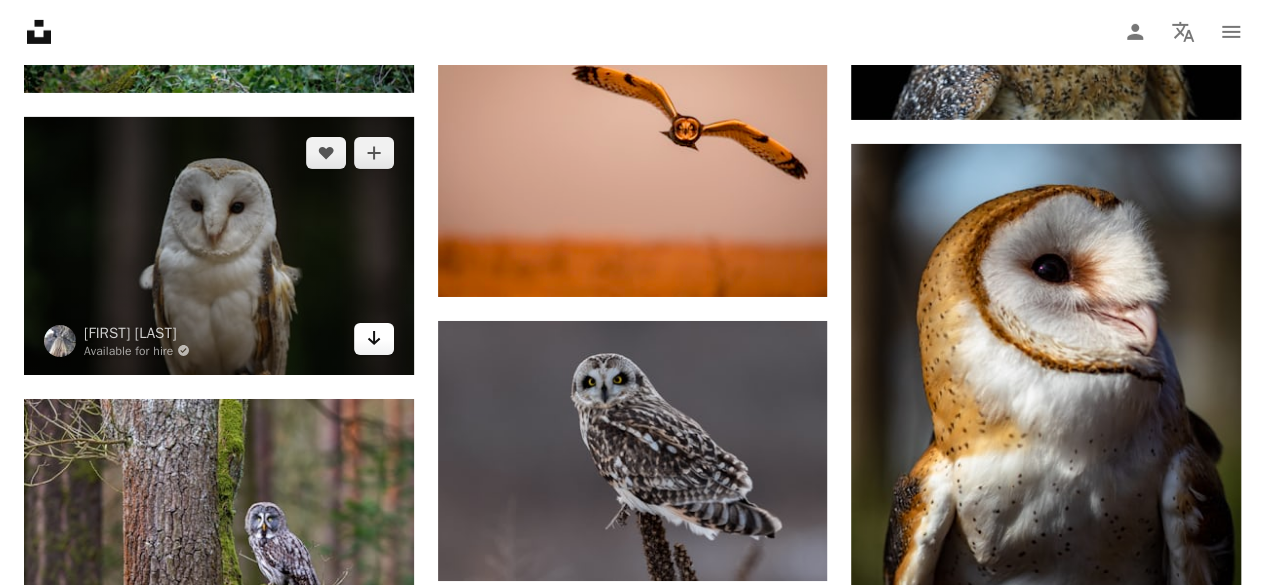 click 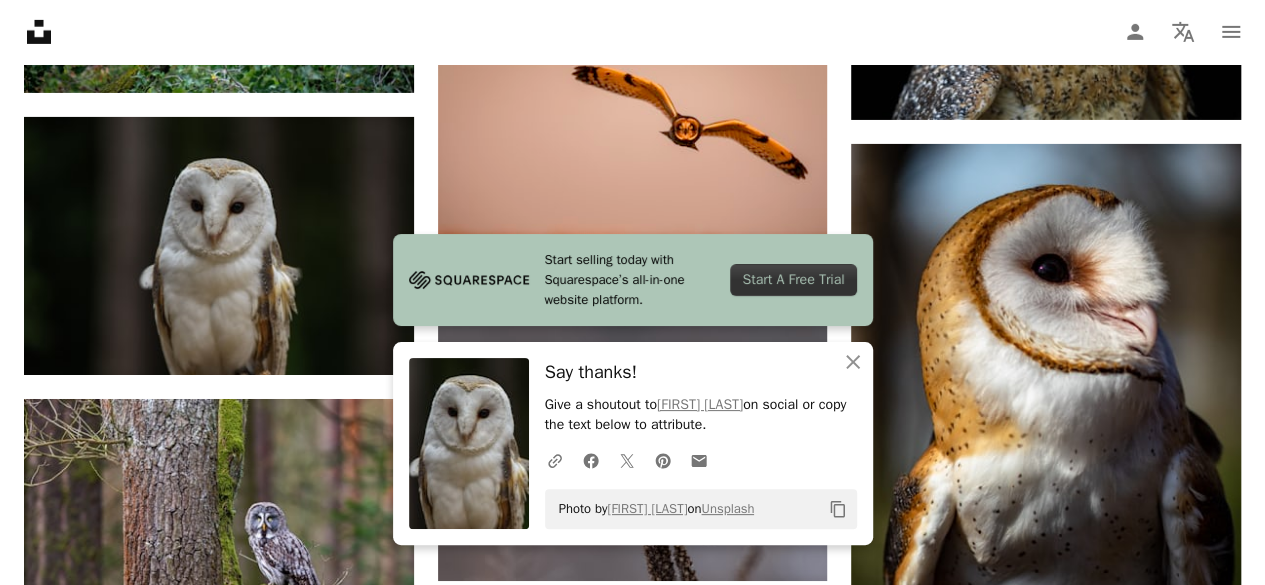 click on "Unsplash logo Unsplash Home A photo Pen Tool A compass A stack of folders Download Person Localization icon navigation menu" at bounding box center (632, 32) 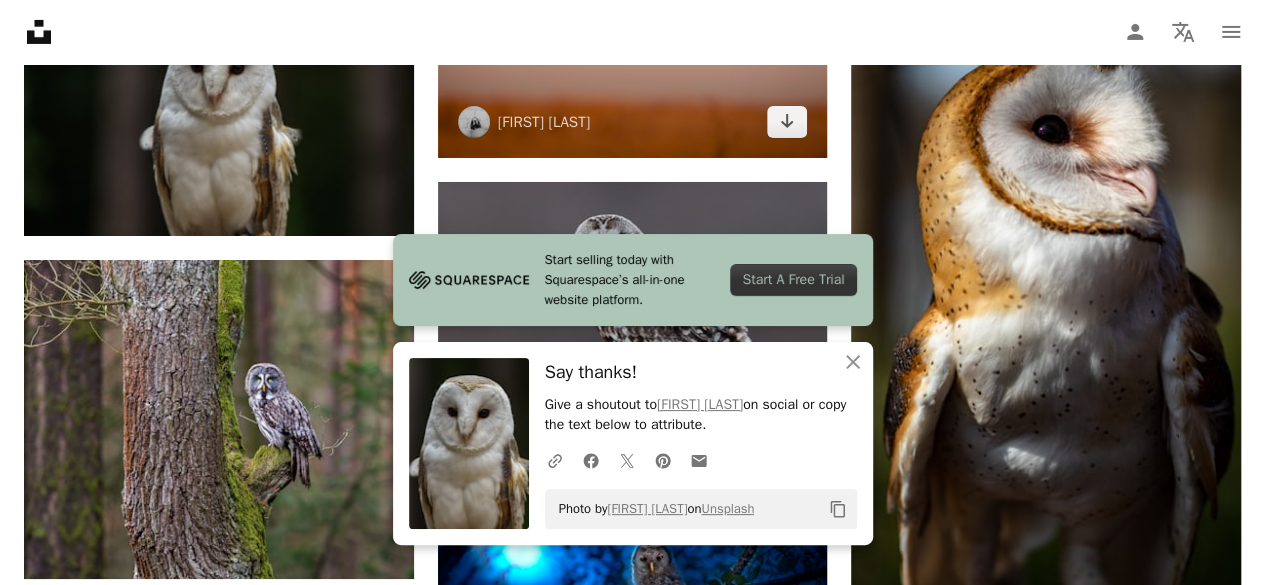 scroll, scrollTop: 26272, scrollLeft: 0, axis: vertical 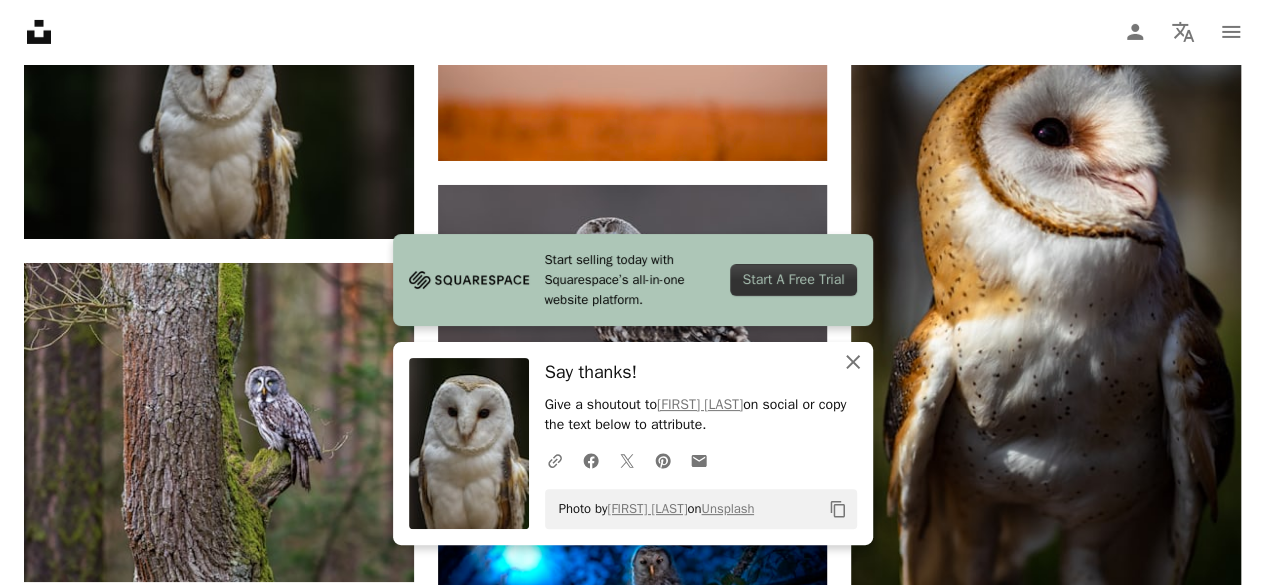 click on "An X shape" 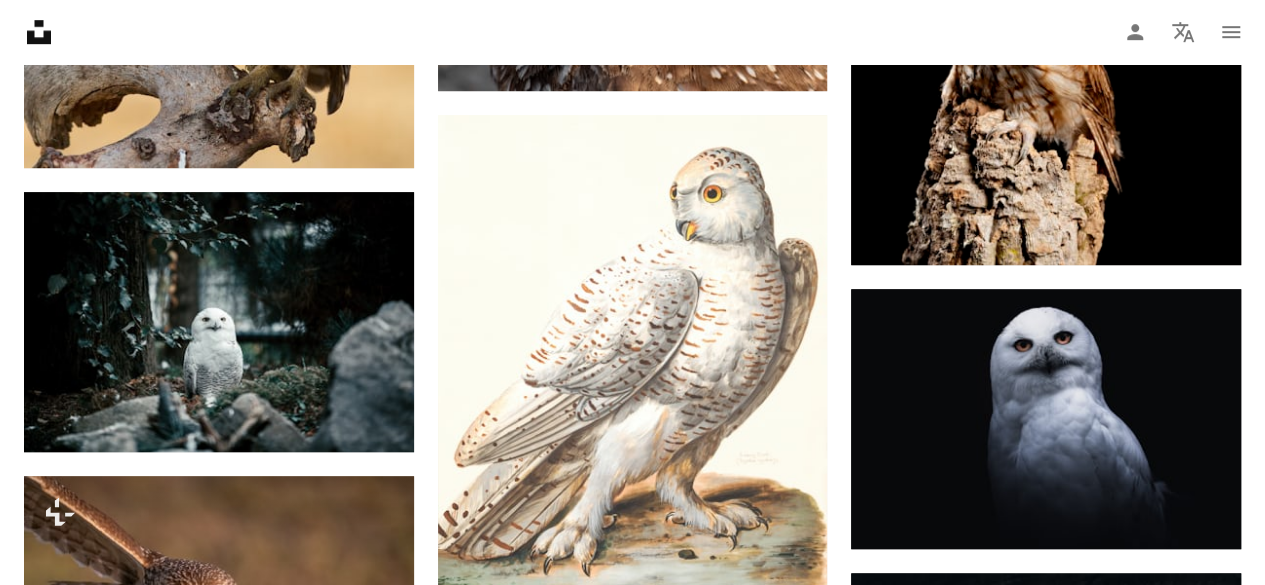 scroll, scrollTop: 27209, scrollLeft: 0, axis: vertical 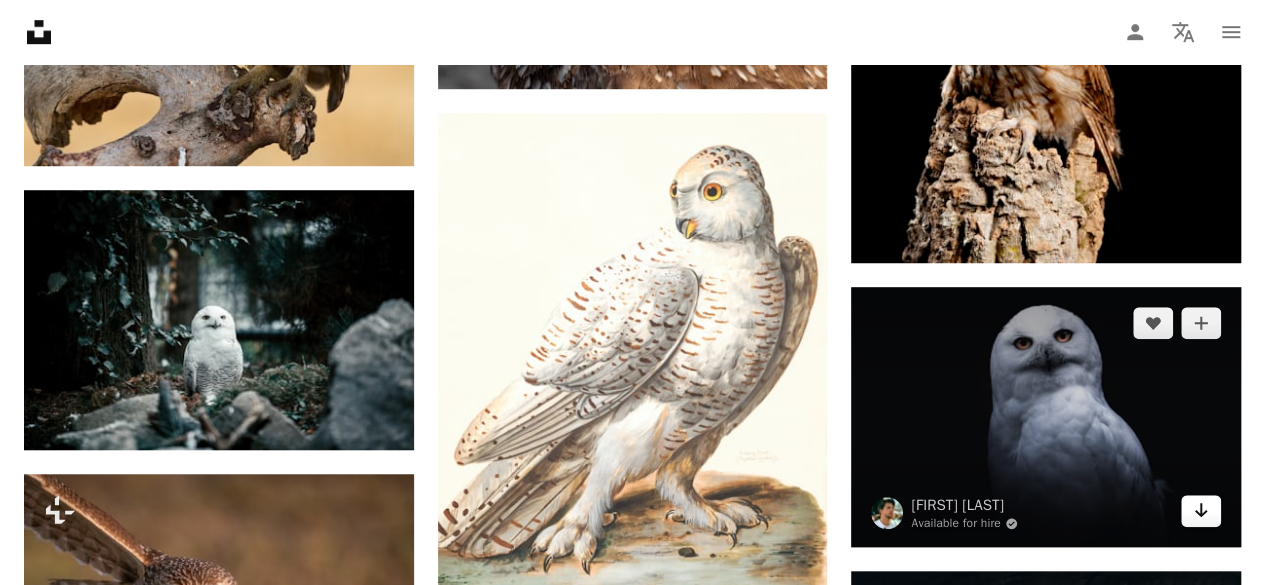 click on "Arrow pointing down" at bounding box center (1201, 511) 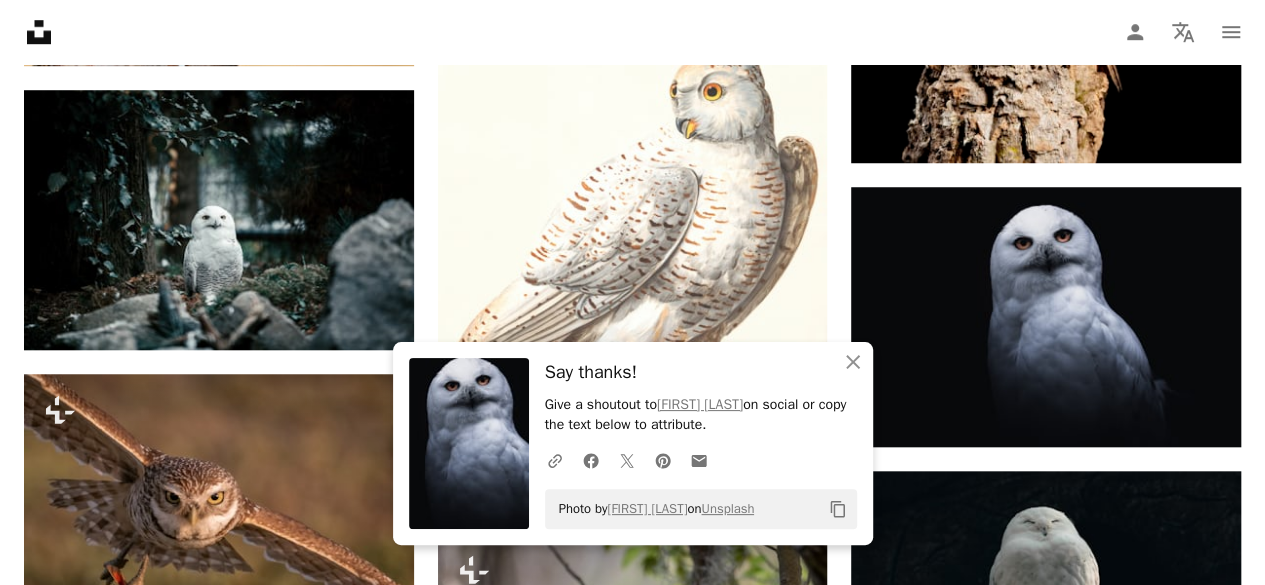 scroll, scrollTop: 27307, scrollLeft: 0, axis: vertical 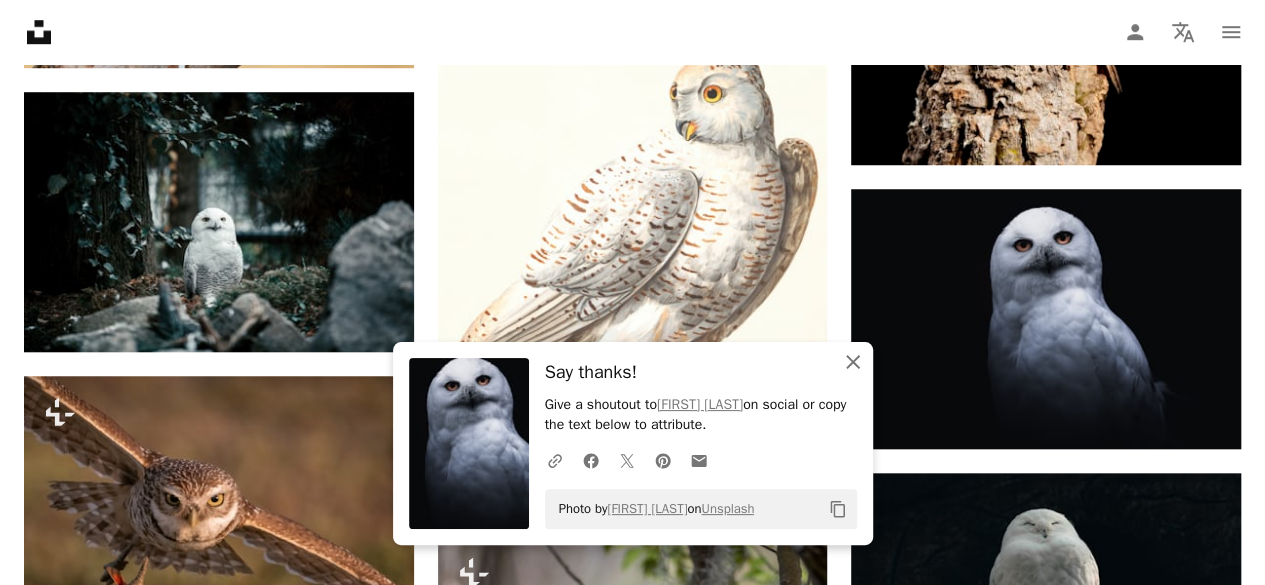 click on "An X shape Close" at bounding box center [853, 362] 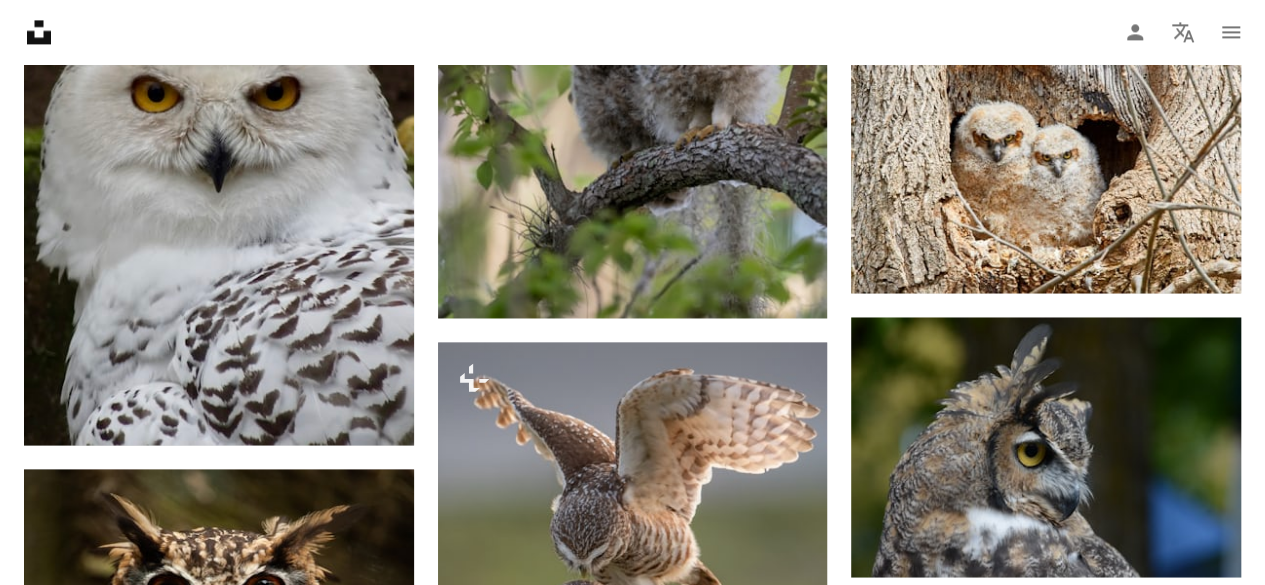 scroll, scrollTop: 28041, scrollLeft: 0, axis: vertical 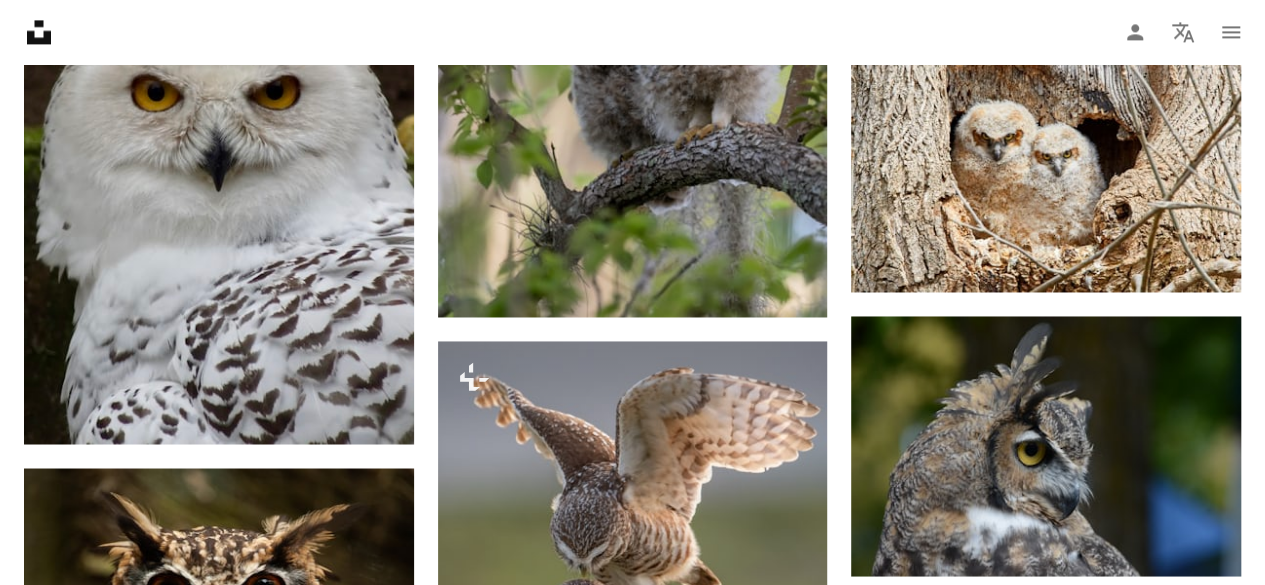 click on "Unsplash logo Unsplash Home A photo Pen Tool A compass A stack of folders Download Person Localization icon navigation menu" at bounding box center (632, 32) 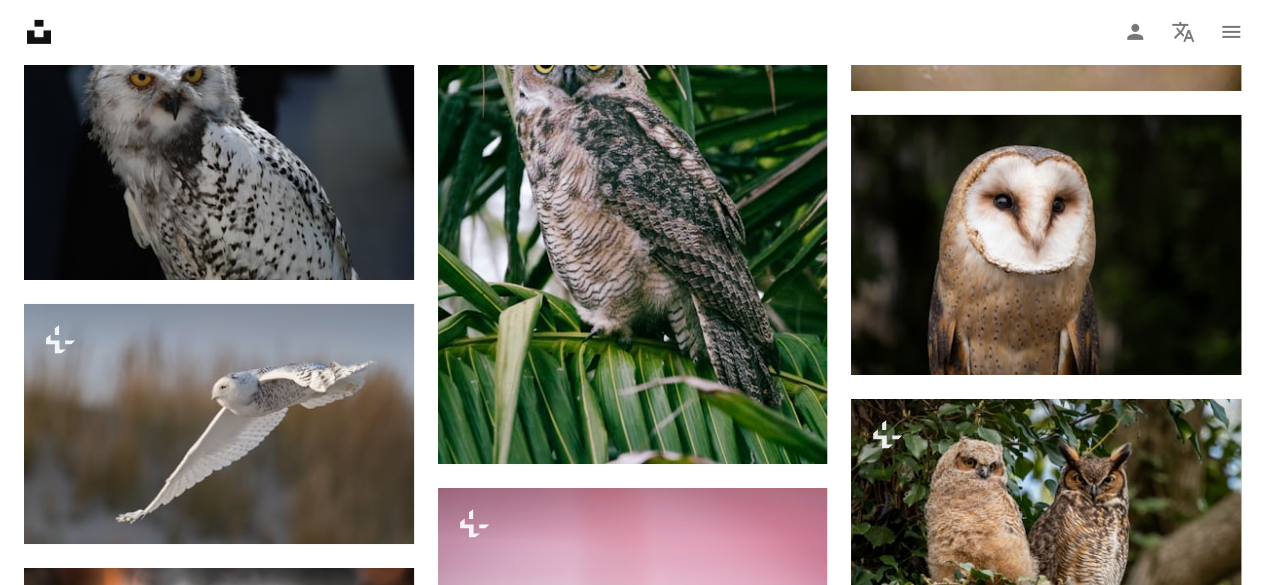 scroll, scrollTop: 29946, scrollLeft: 0, axis: vertical 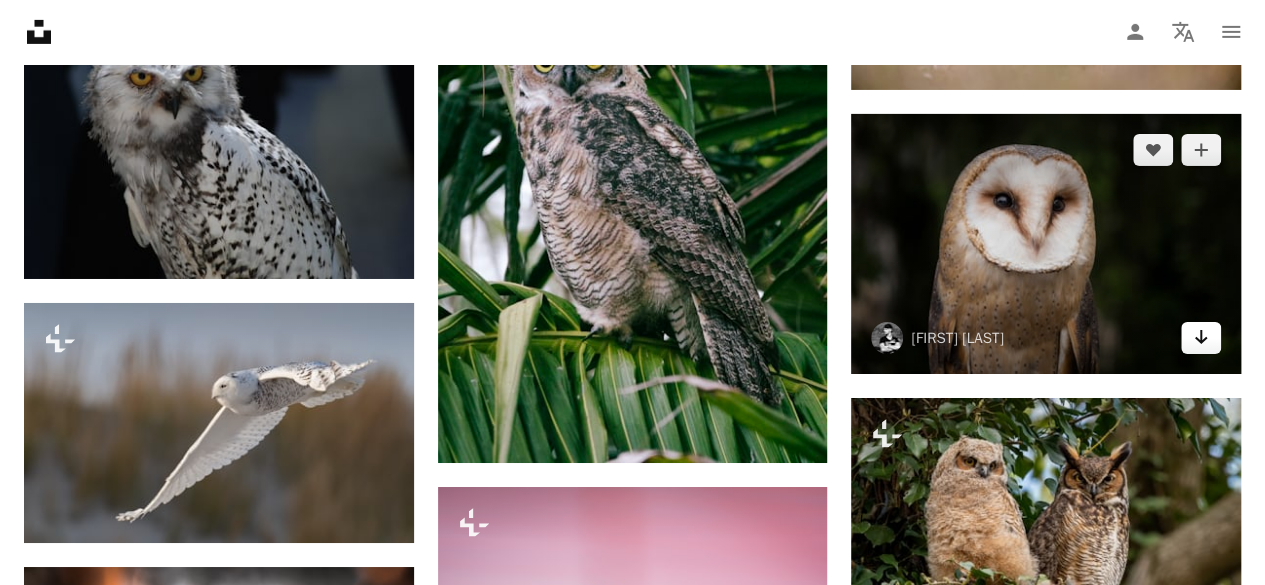 click on "Arrow pointing down" at bounding box center [1201, 338] 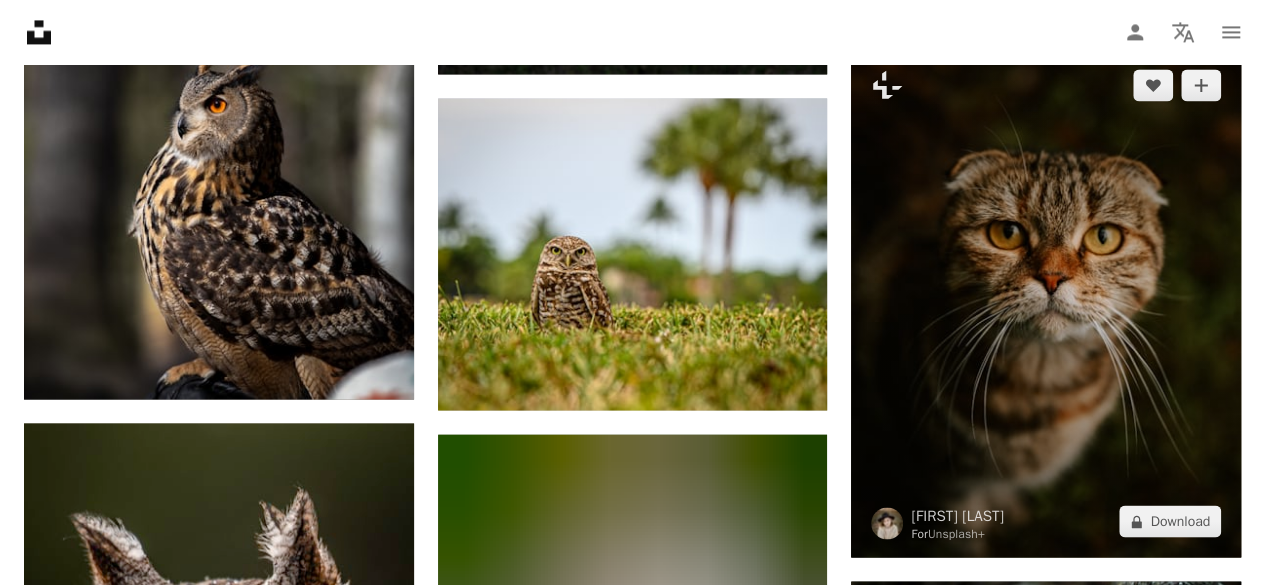 scroll, scrollTop: 62284, scrollLeft: 0, axis: vertical 